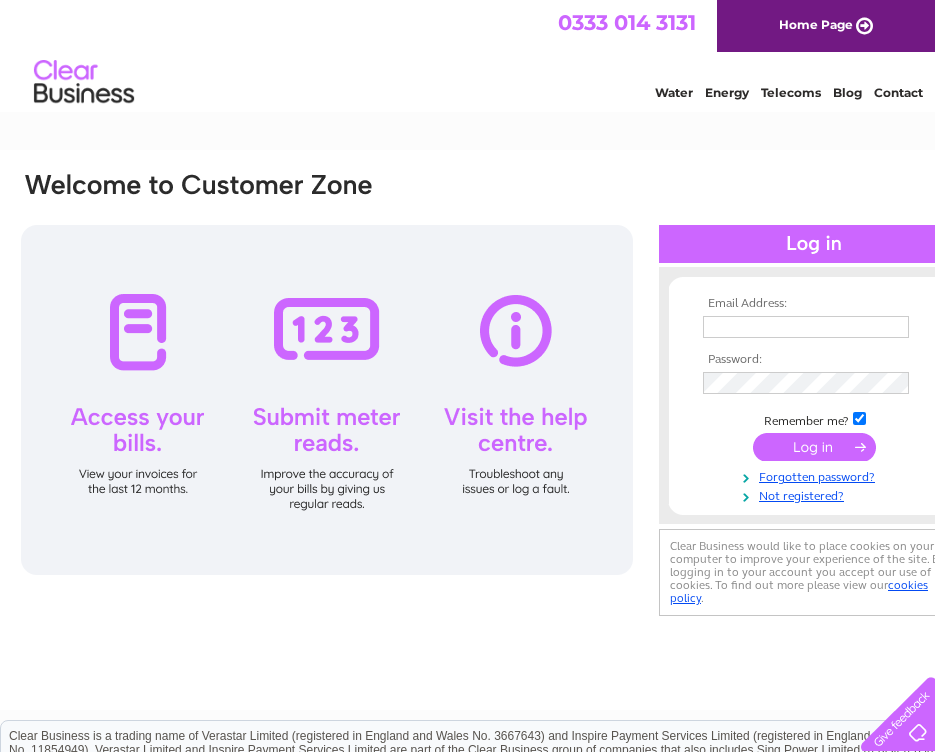scroll, scrollTop: 0, scrollLeft: 0, axis: both 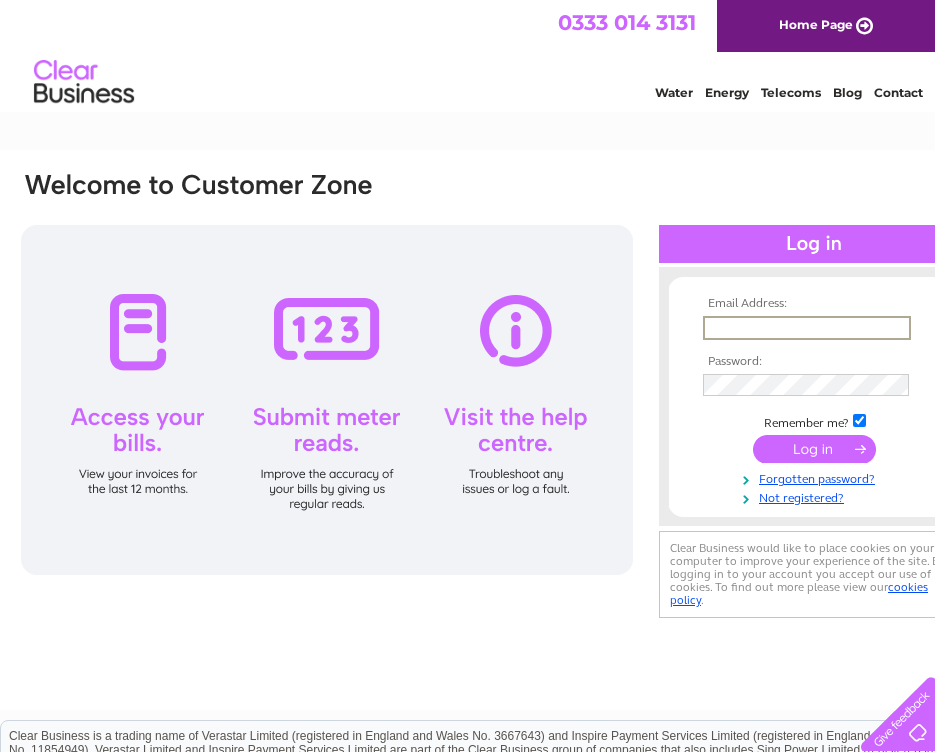 click at bounding box center [807, 328] 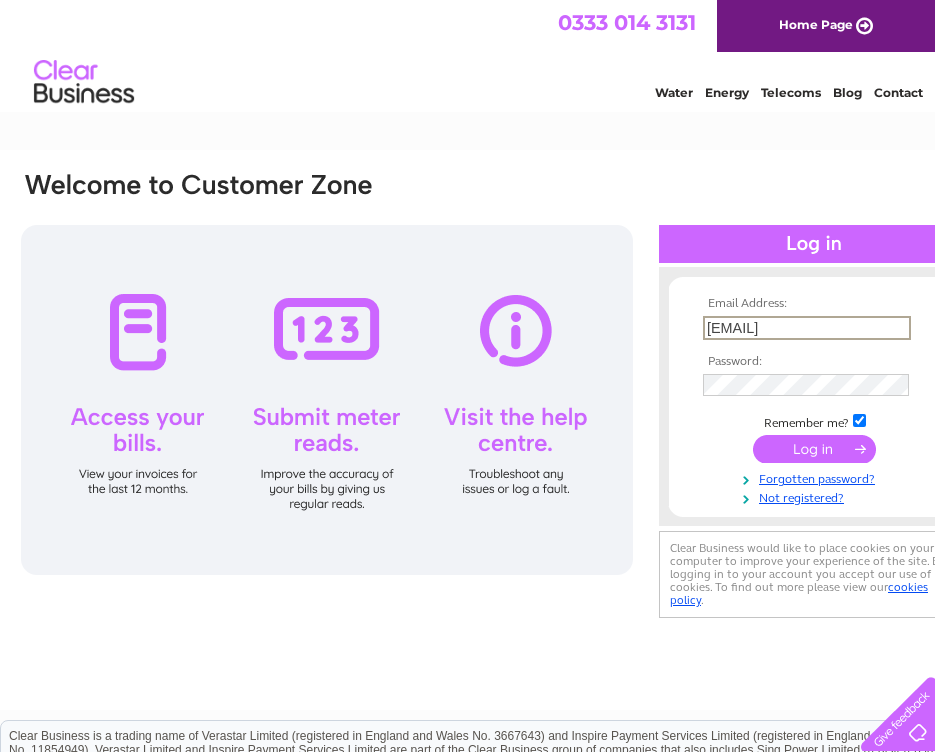 type on "[EMAIL]" 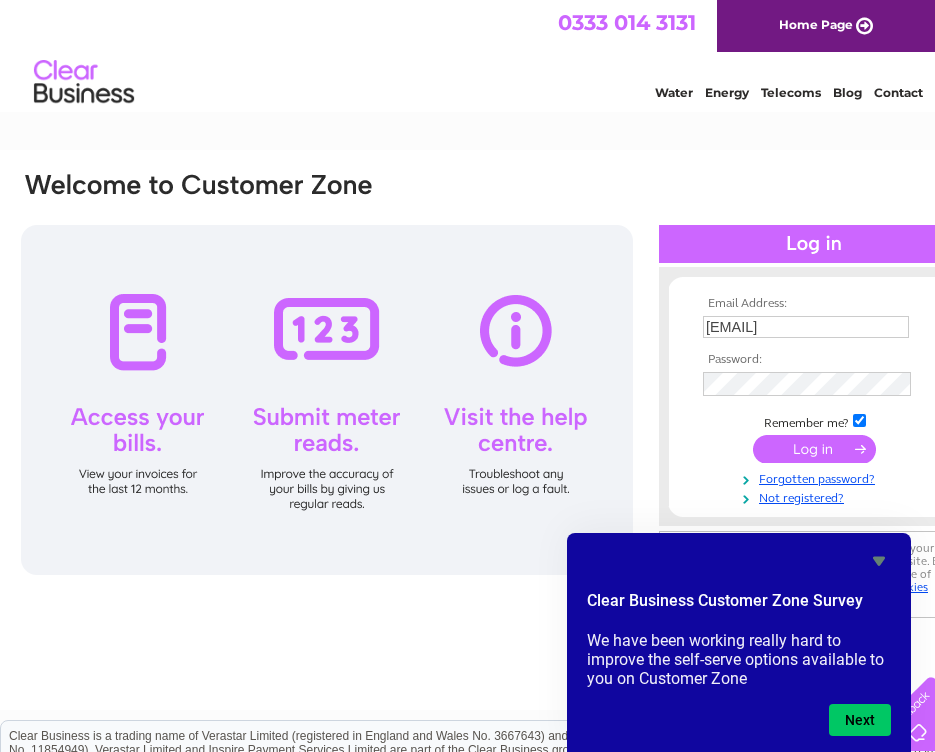 click at bounding box center (814, 449) 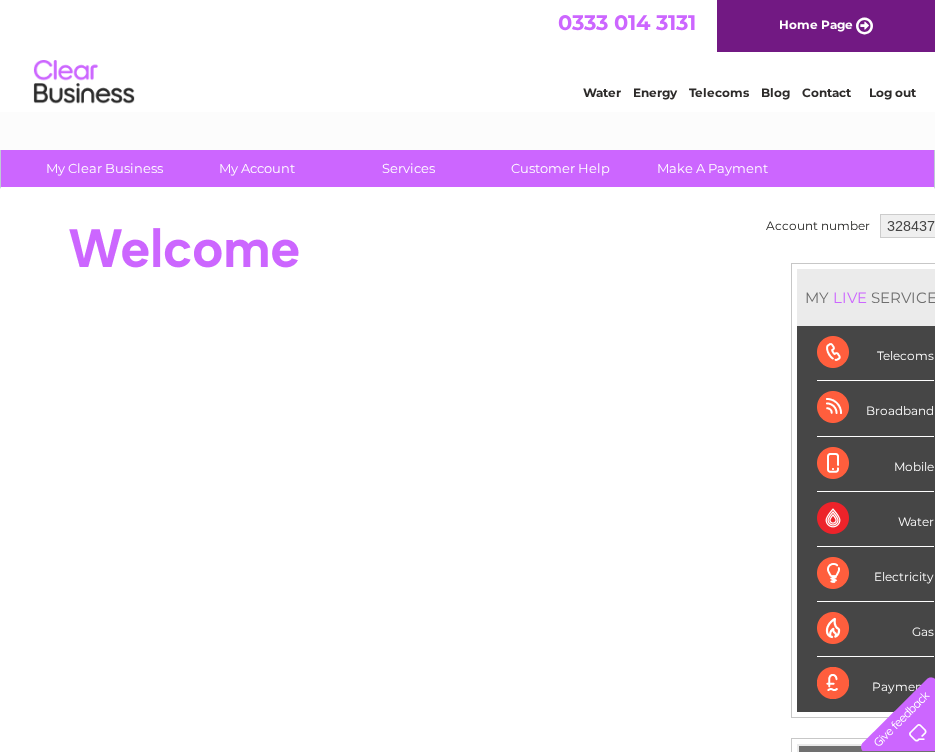 scroll, scrollTop: 0, scrollLeft: 0, axis: both 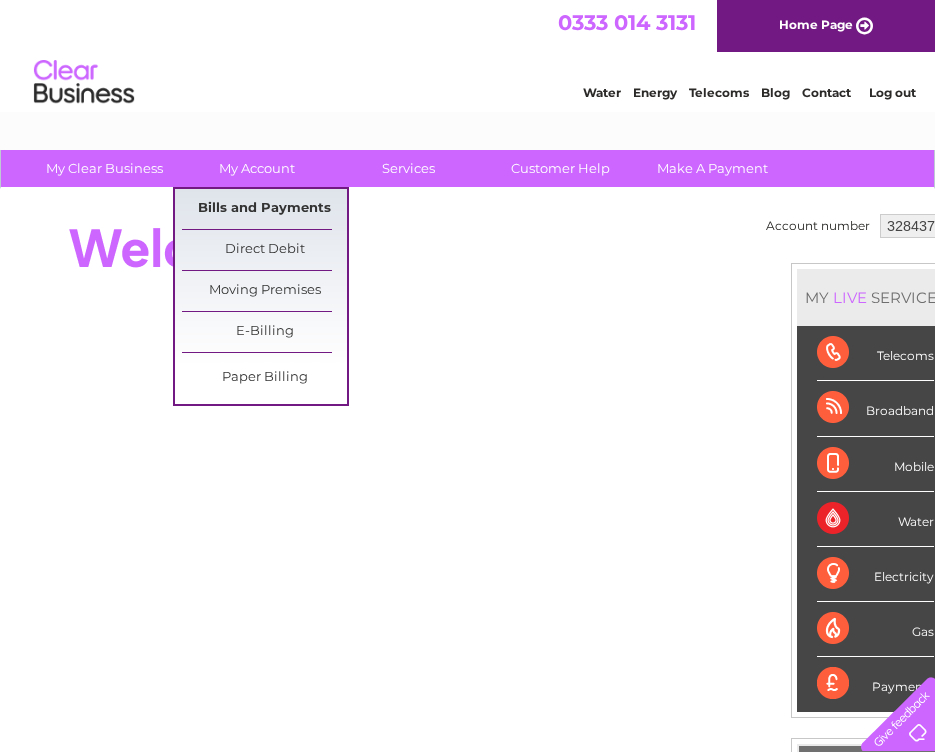 click on "Bills and Payments" at bounding box center [264, 209] 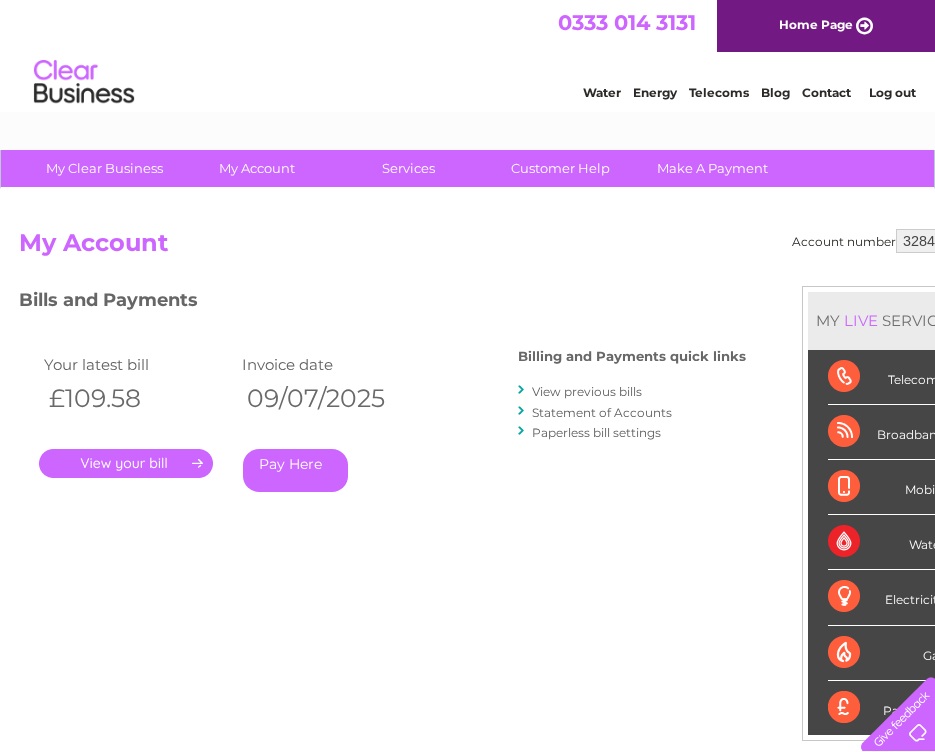 scroll, scrollTop: 0, scrollLeft: 0, axis: both 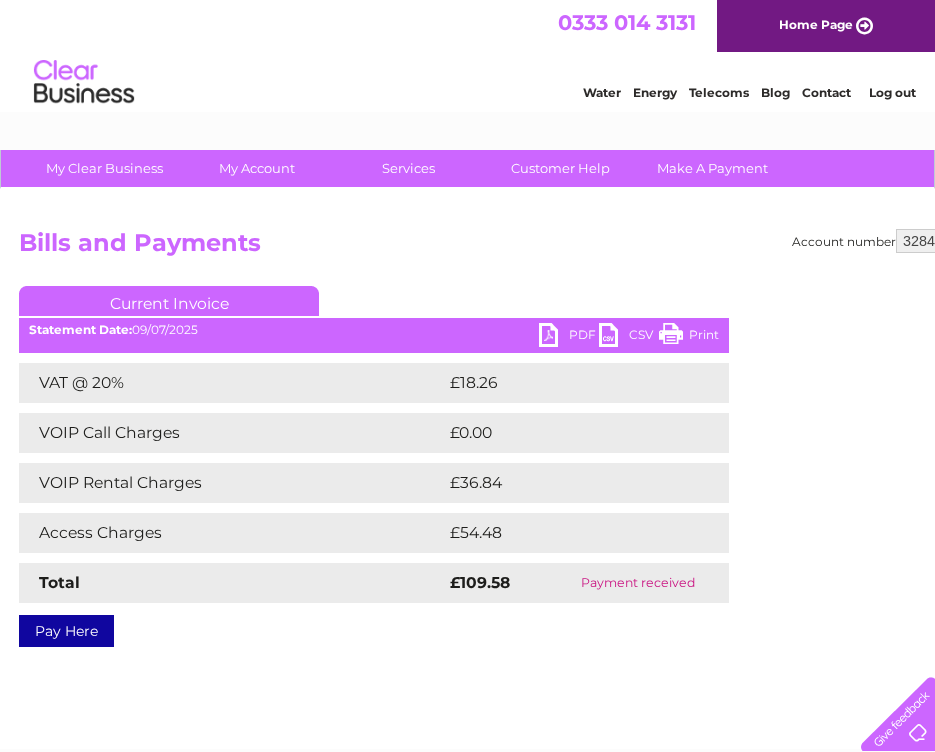 click on "Print" at bounding box center (689, 337) 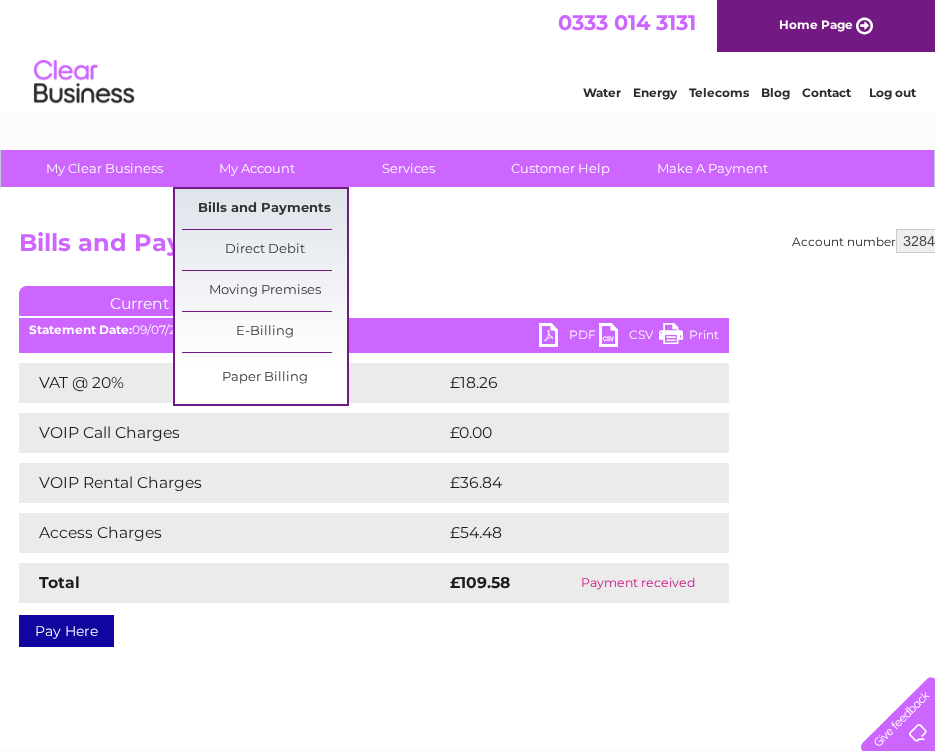 click on "Bills and Payments" at bounding box center [264, 209] 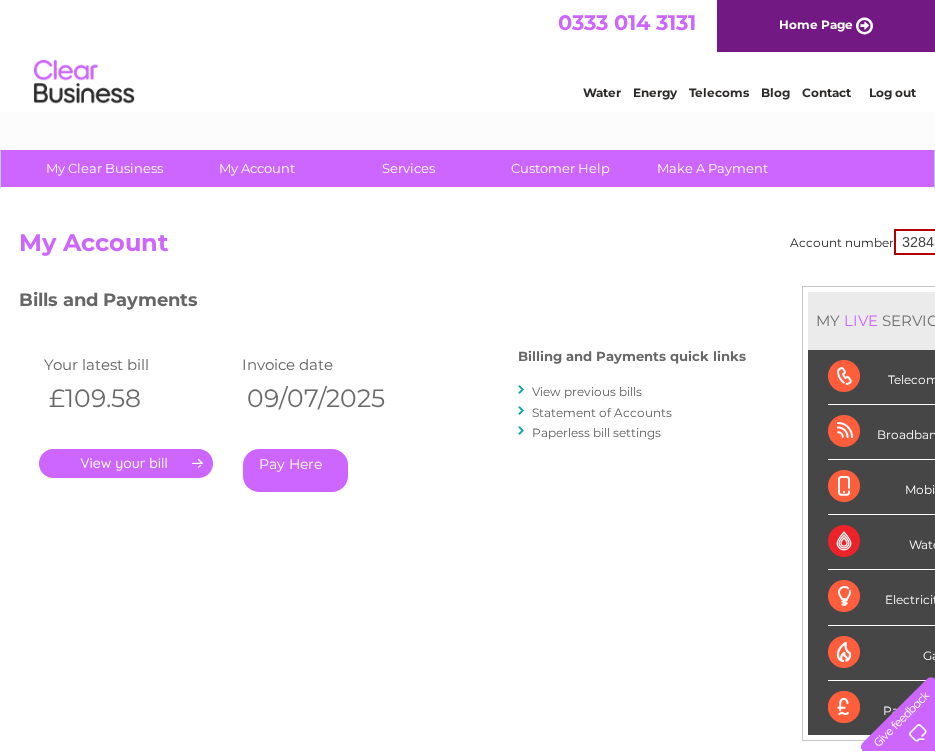 scroll, scrollTop: 0, scrollLeft: 0, axis: both 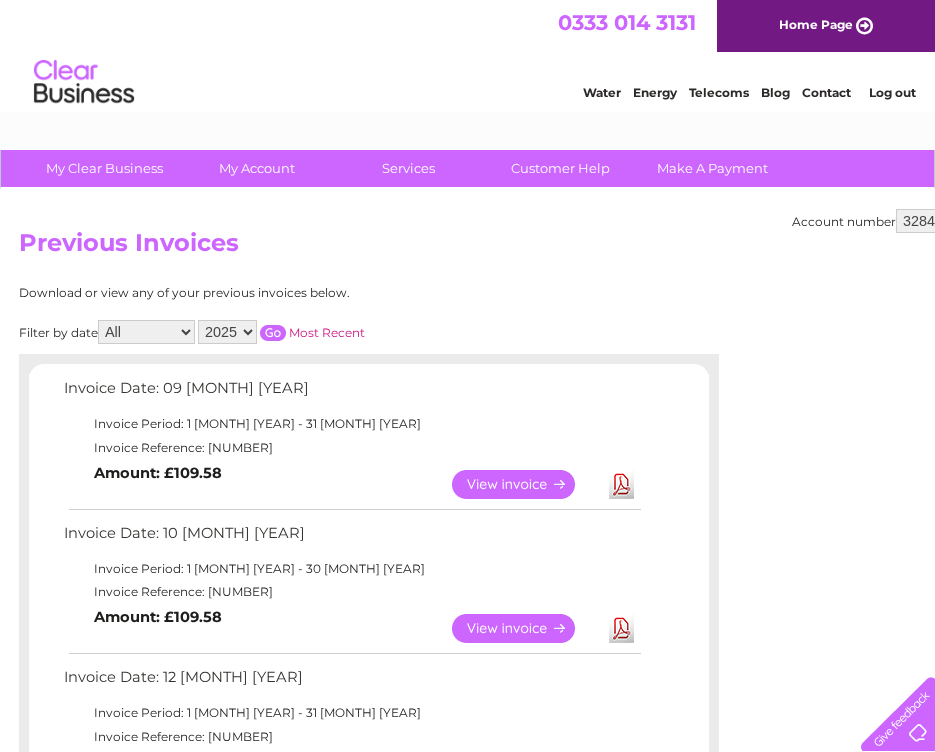 click on "View" at bounding box center (525, 628) 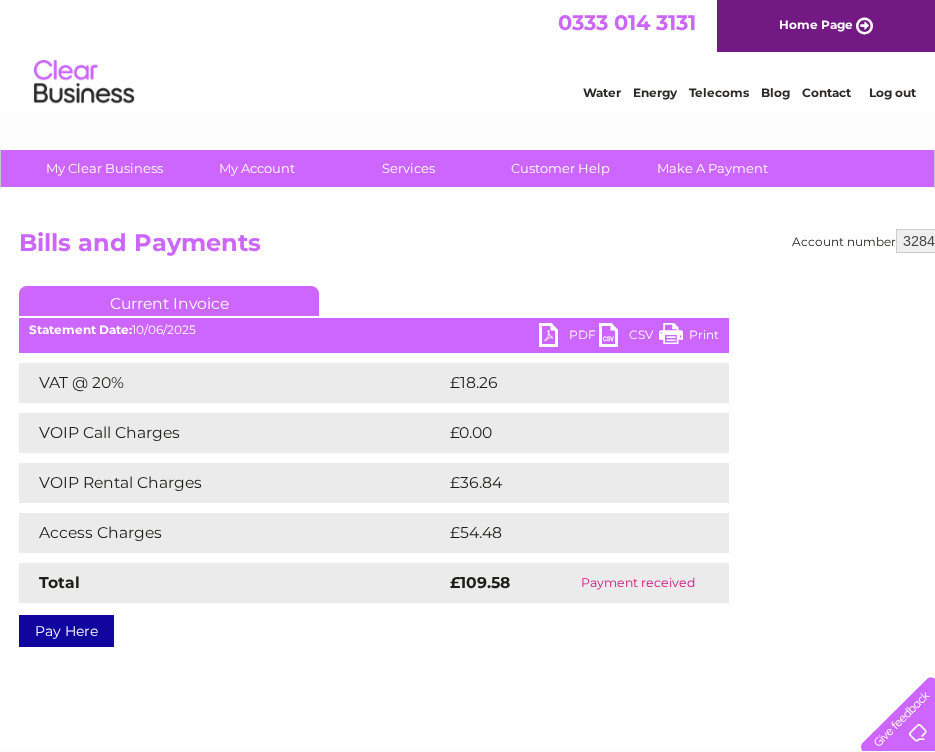 scroll, scrollTop: 0, scrollLeft: 0, axis: both 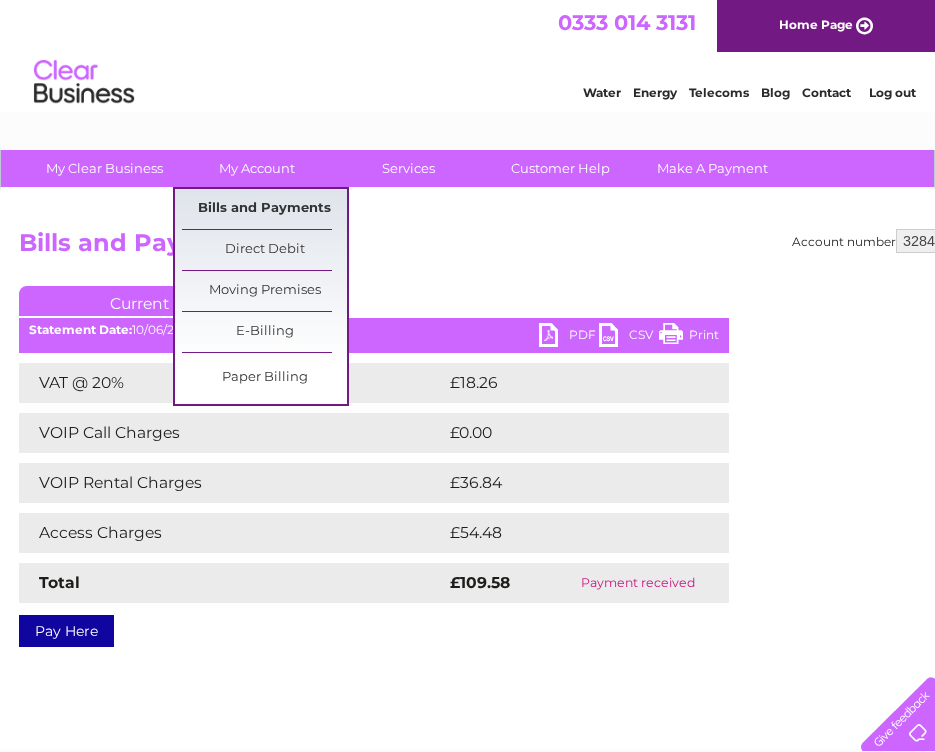 click on "Bills and Payments" at bounding box center (264, 209) 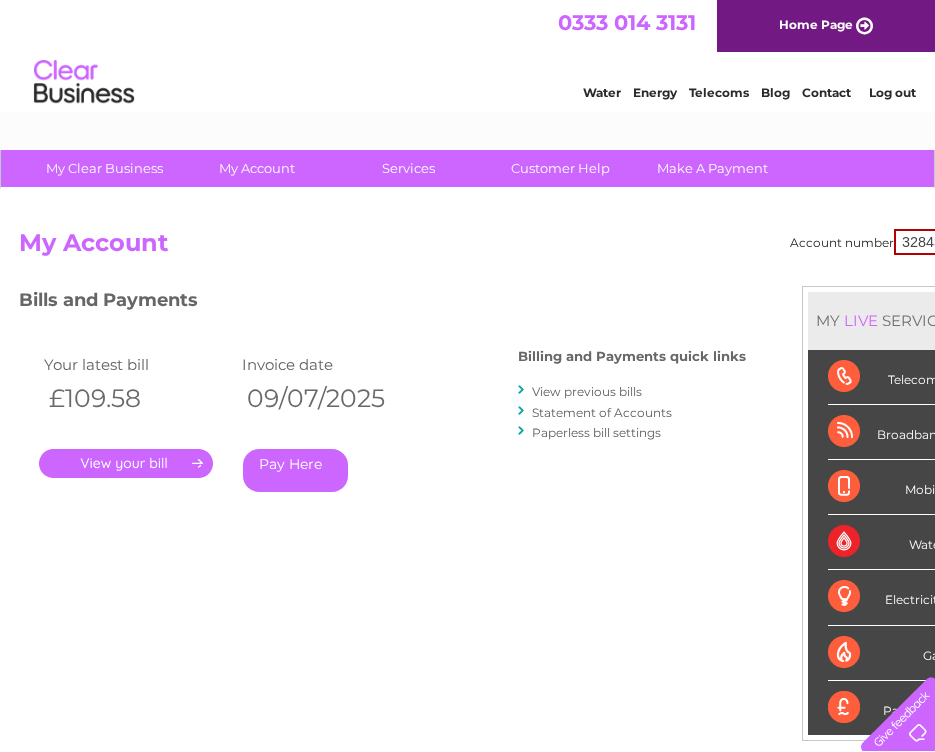 scroll, scrollTop: 0, scrollLeft: 0, axis: both 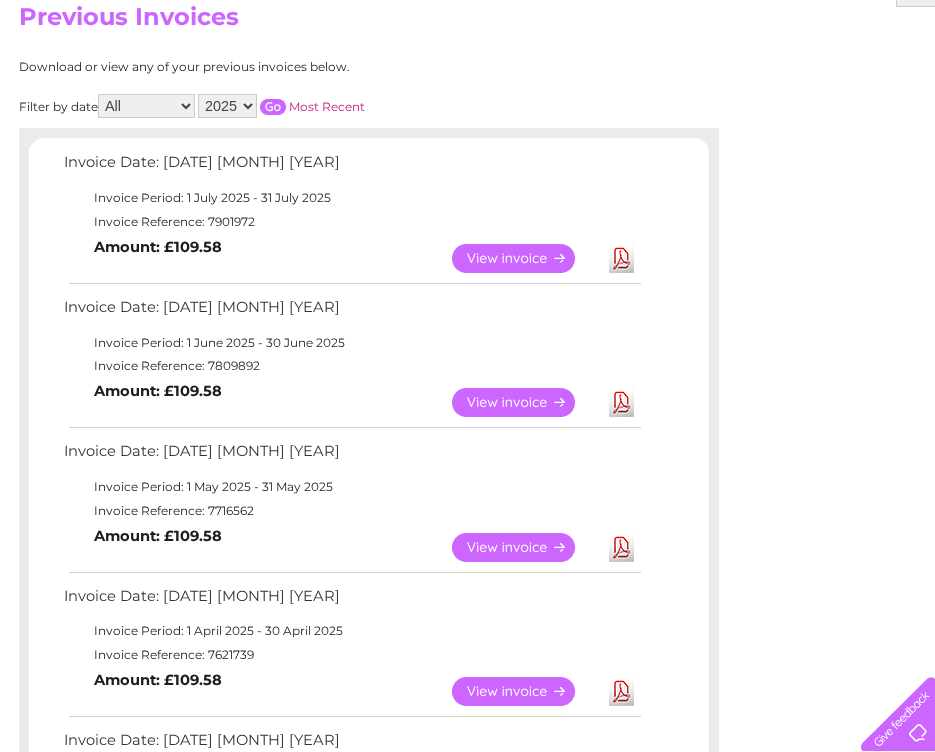 click on "View" at bounding box center [525, 547] 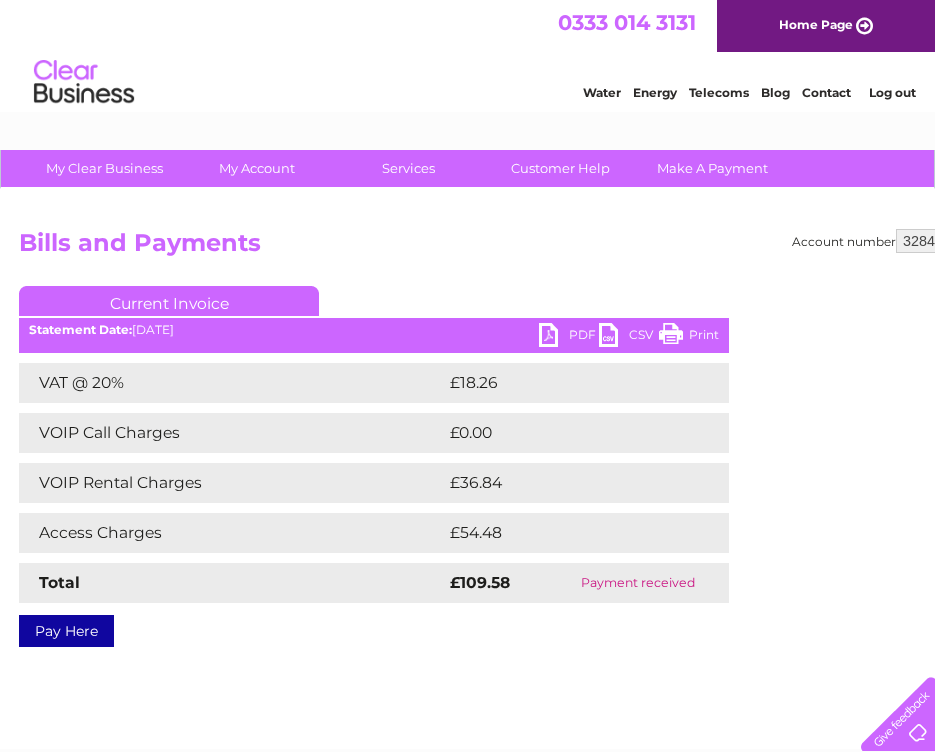 scroll, scrollTop: 0, scrollLeft: 0, axis: both 